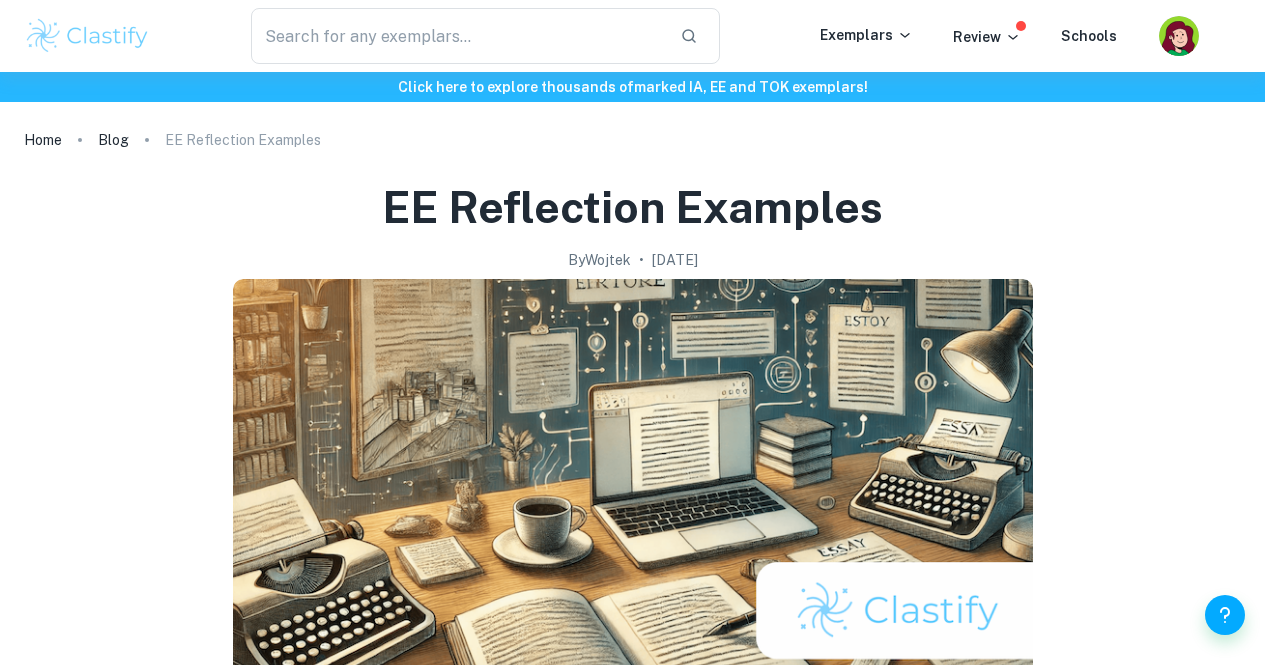 scroll, scrollTop: 928, scrollLeft: 0, axis: vertical 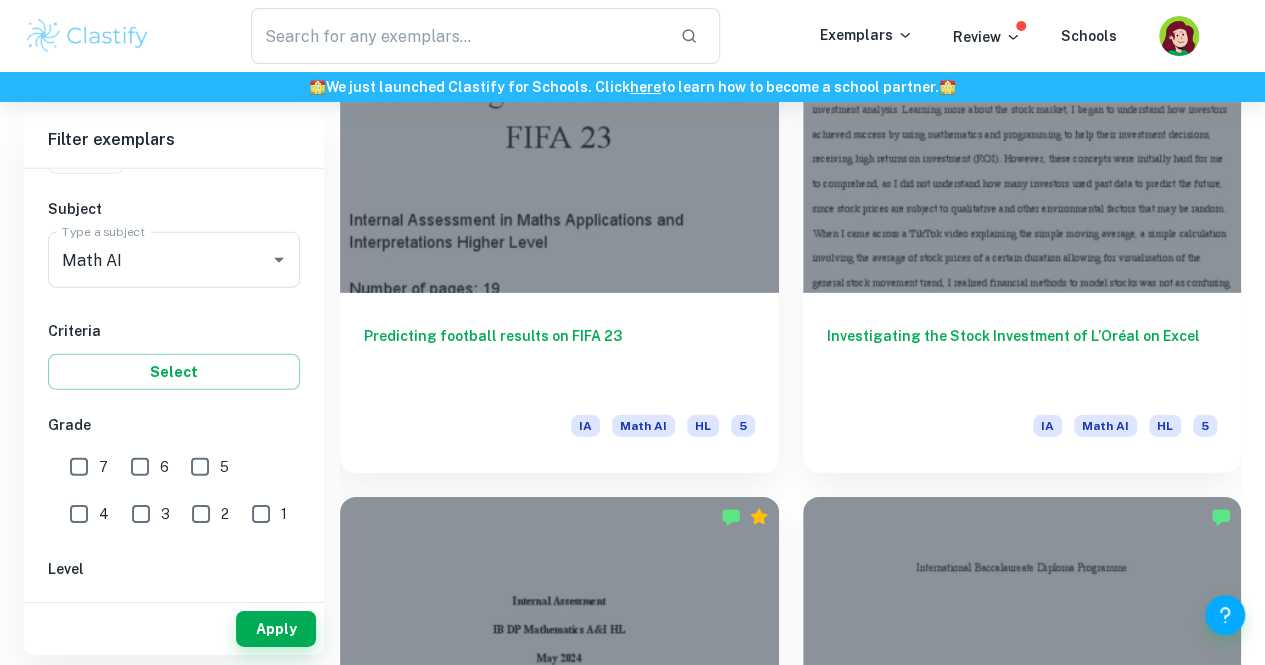 click on "7" at bounding box center (79, 467) 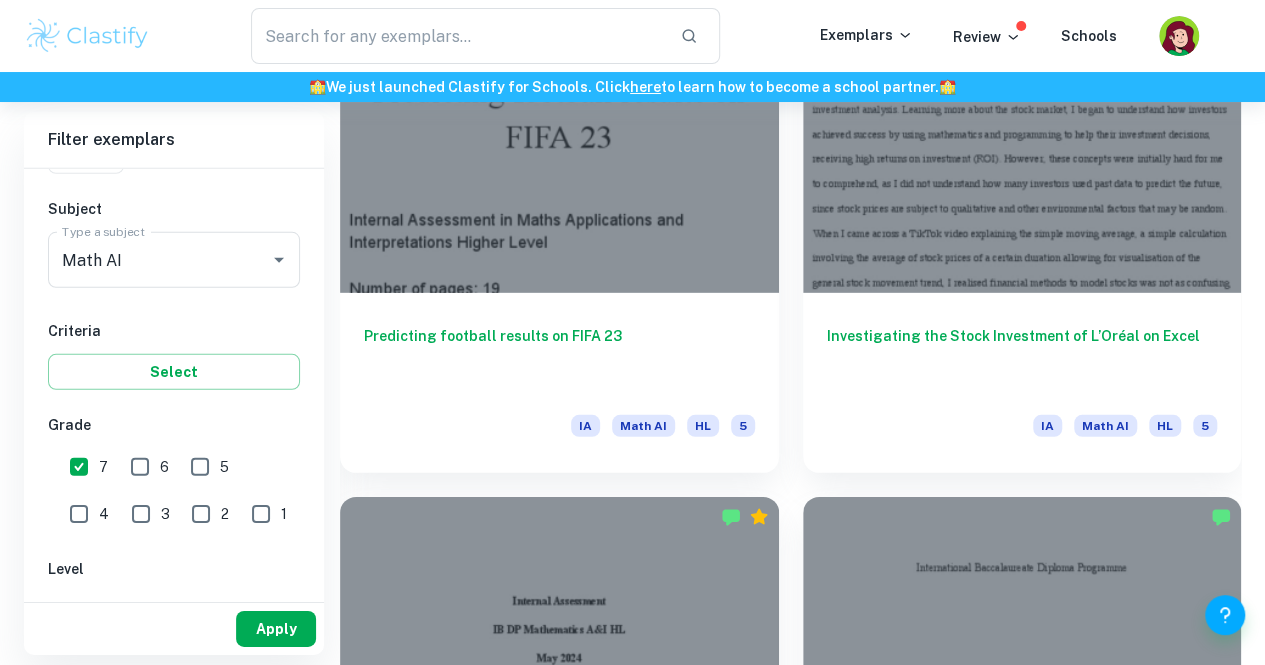 click on "Apply" at bounding box center (276, 629) 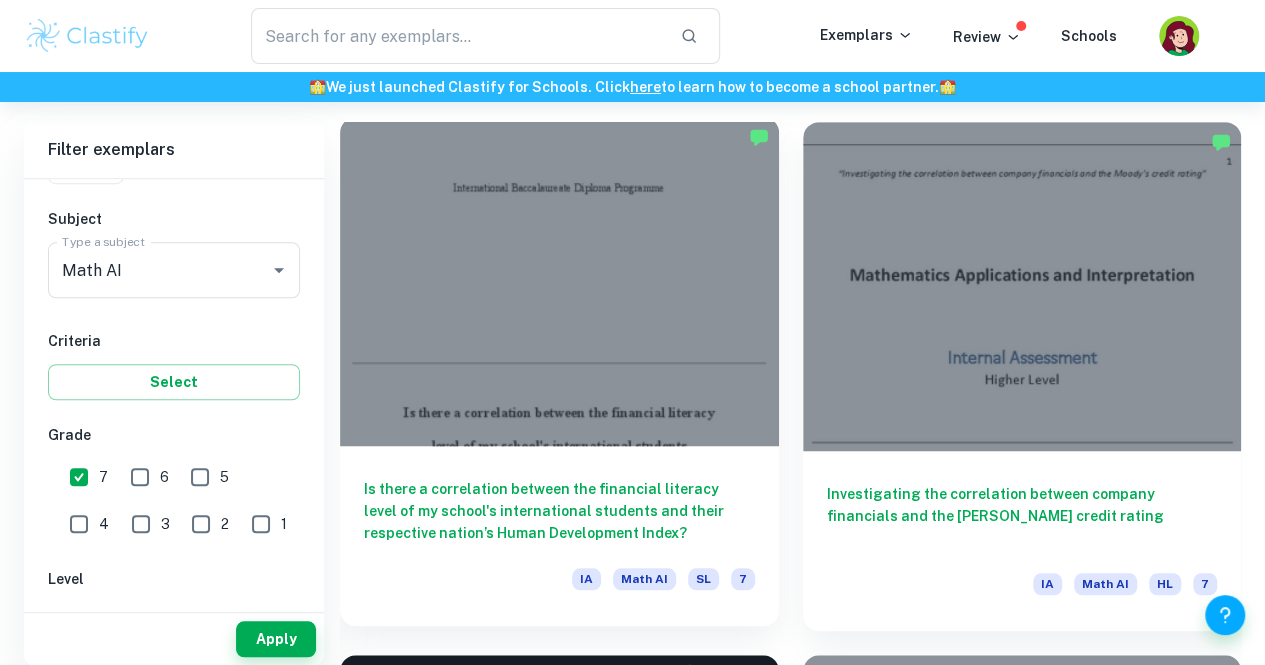 scroll, scrollTop: 818, scrollLeft: 0, axis: vertical 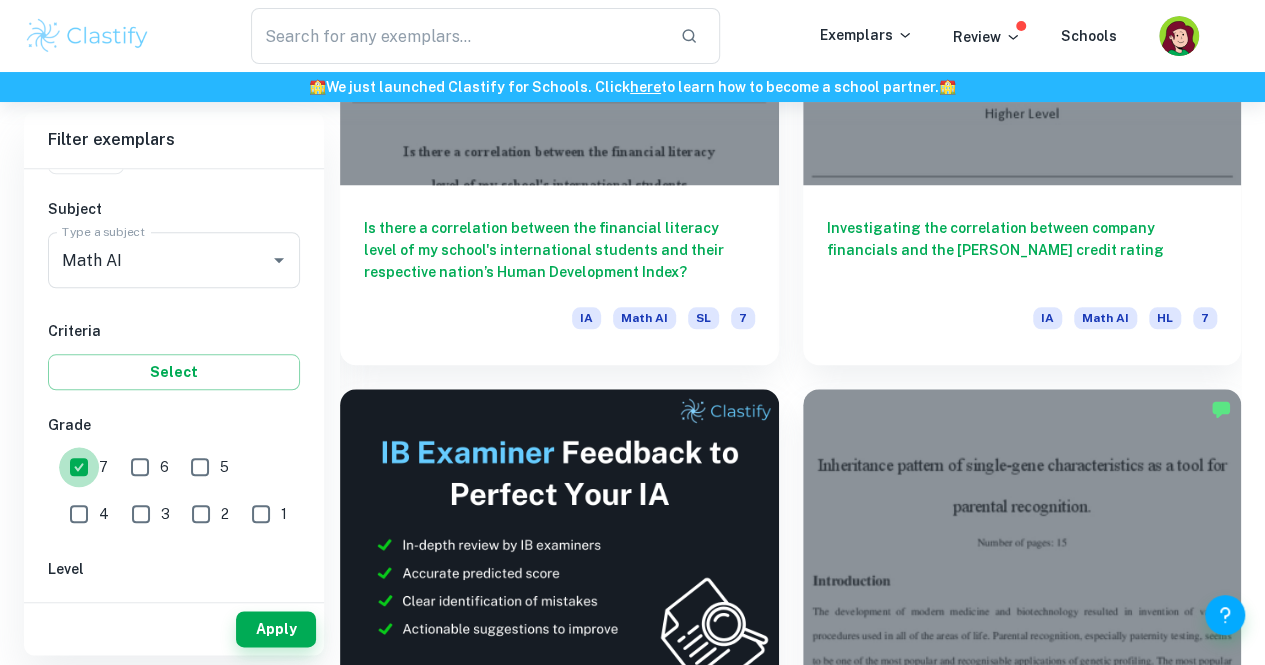 click on "7" at bounding box center [79, 467] 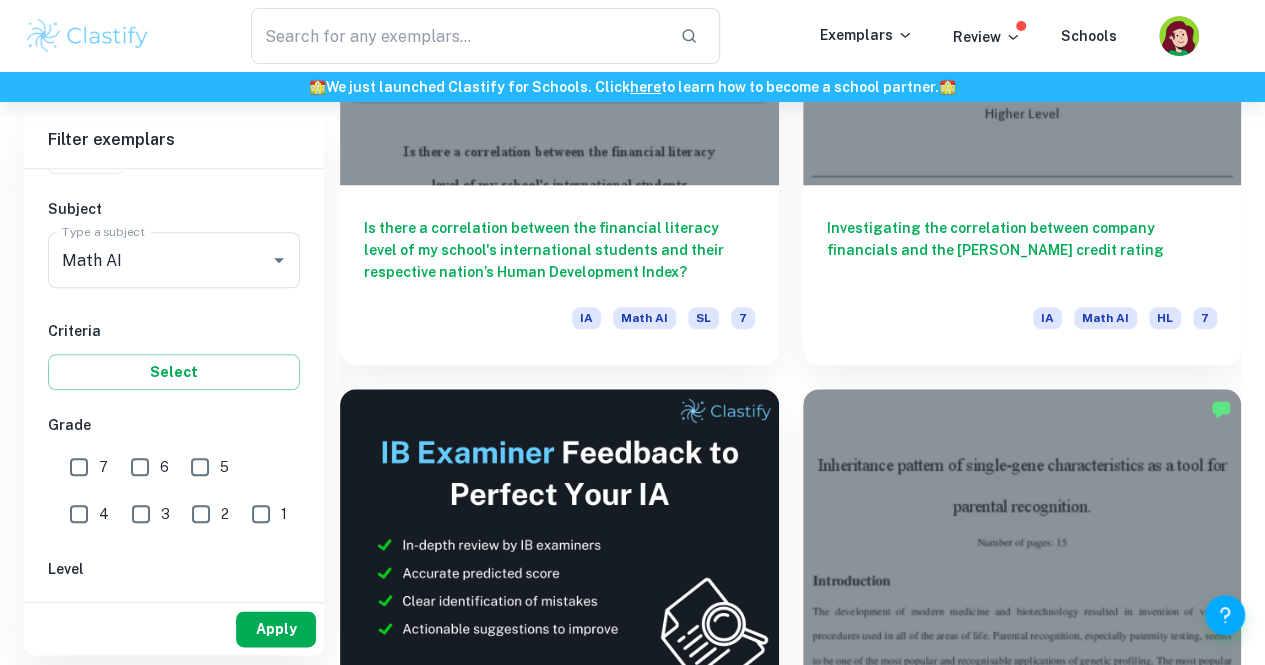 click on "Apply" at bounding box center [276, 629] 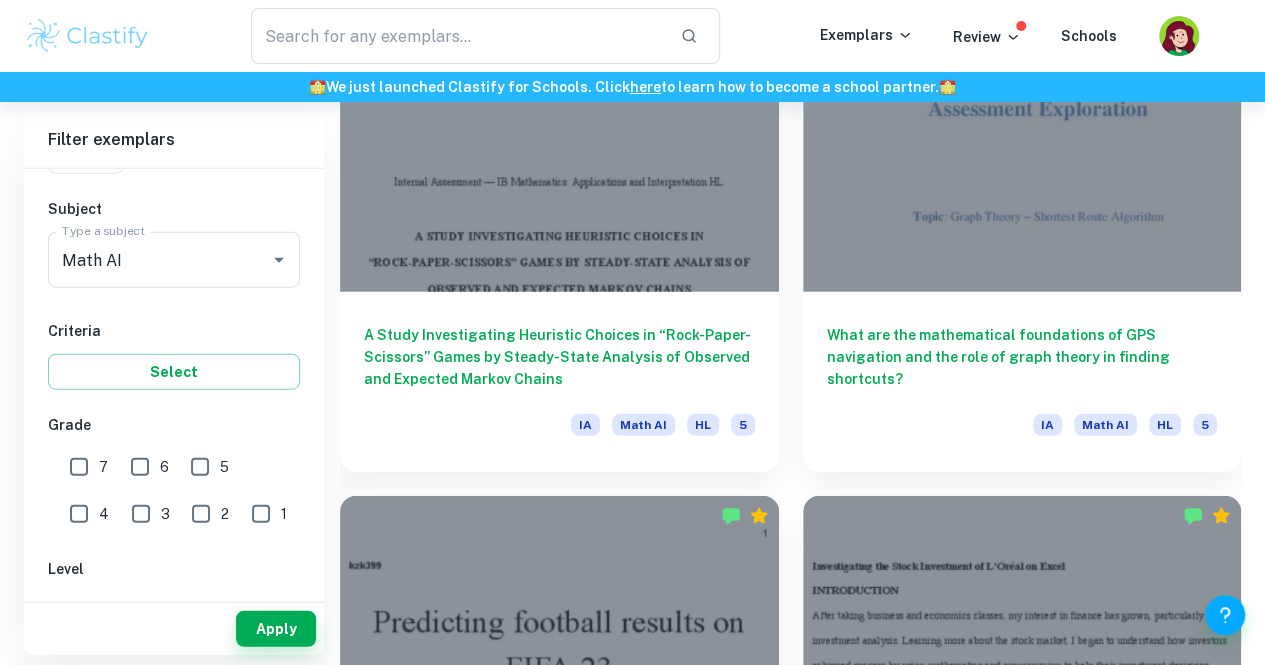 scroll, scrollTop: 2312, scrollLeft: 0, axis: vertical 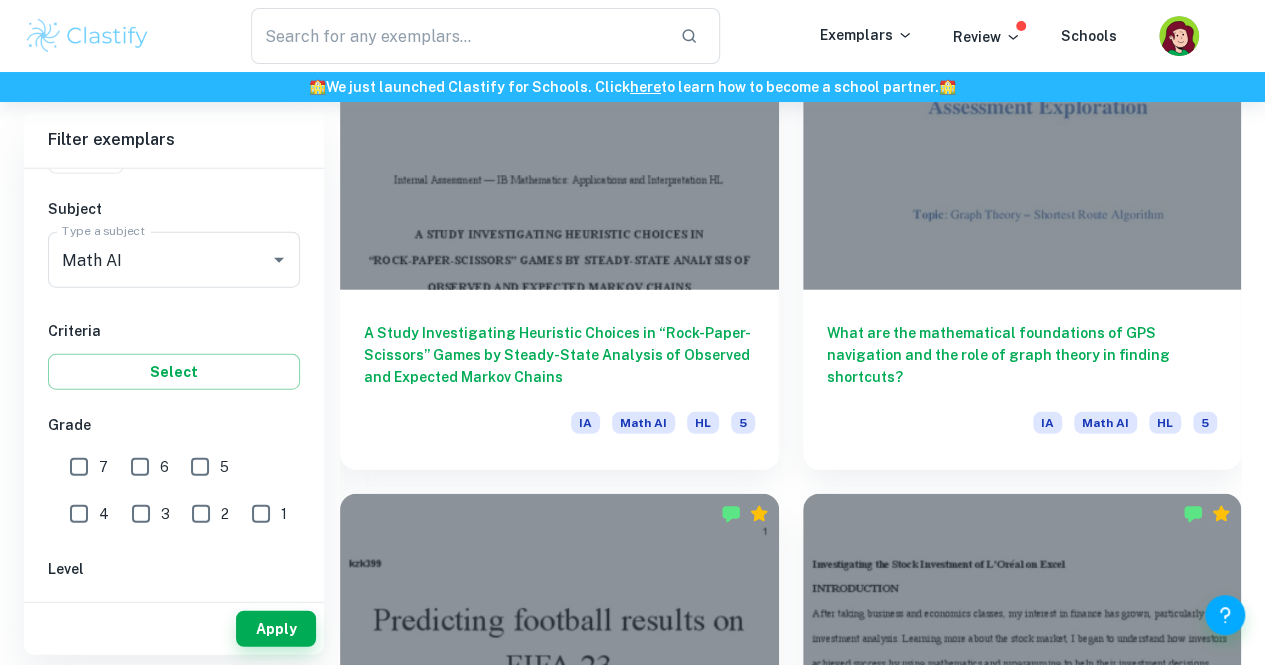 click on "Can next year’s winner of the Academy Award for Best Picture be predicted based on previous ratings by audiences and critics?" at bounding box center (1022, 1948) 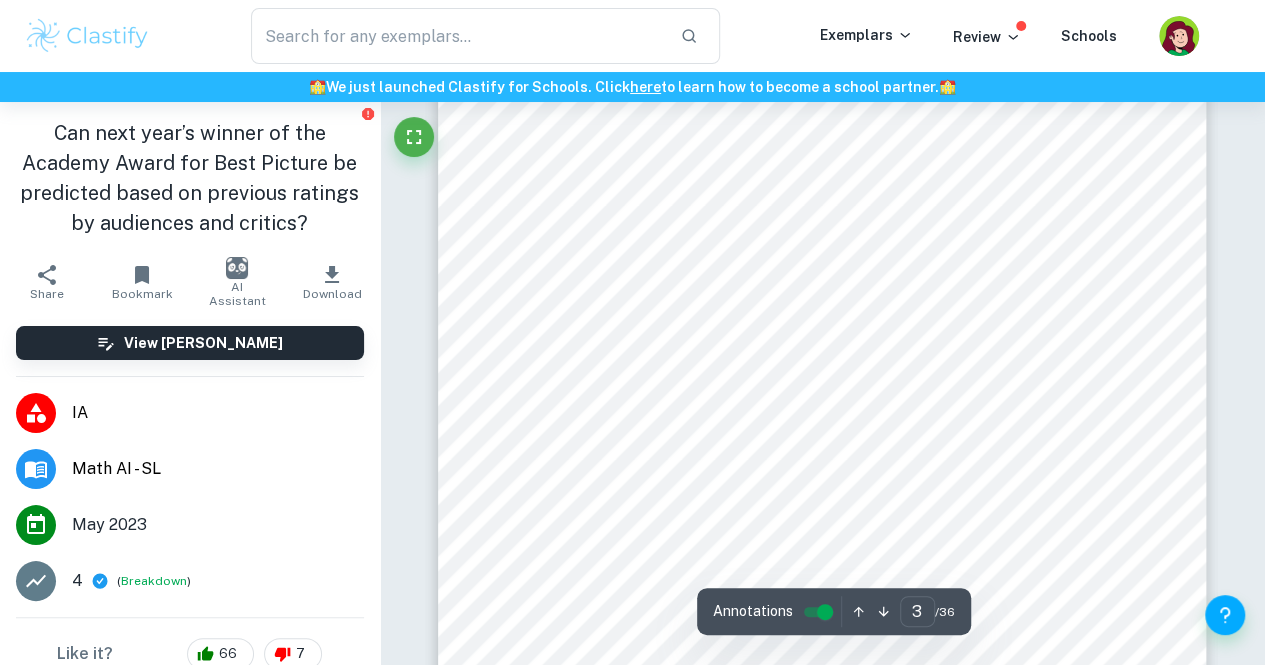 scroll, scrollTop: 2954, scrollLeft: 0, axis: vertical 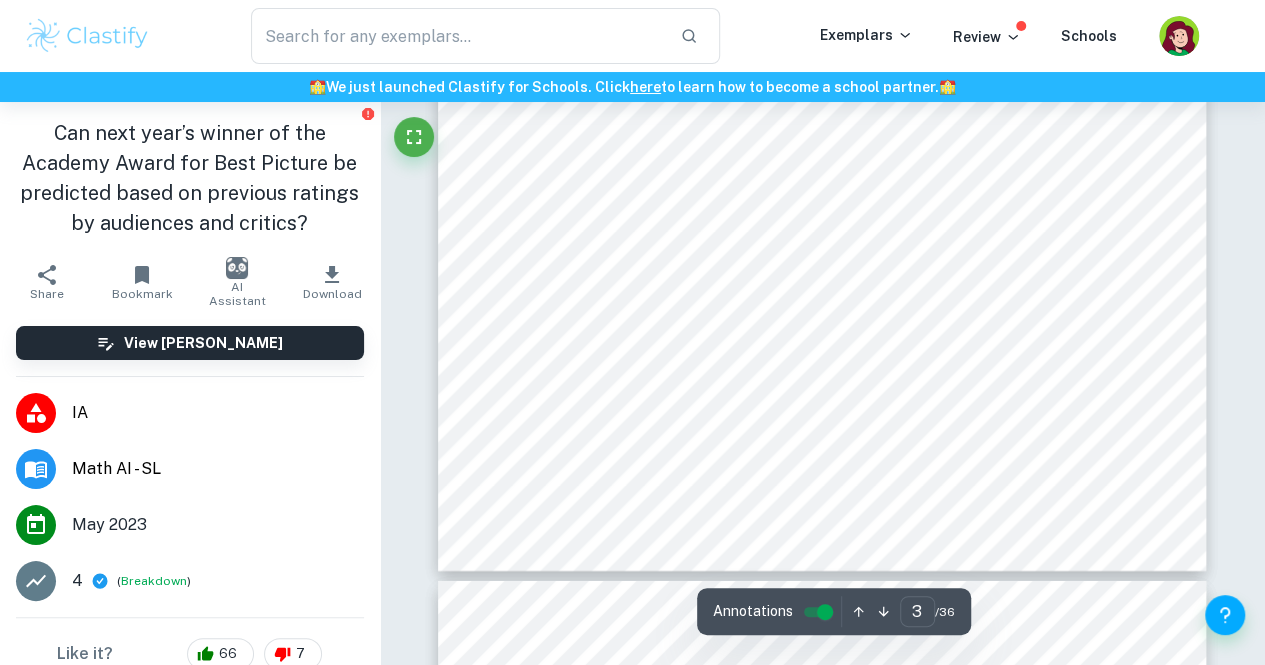 drag, startPoint x: 782, startPoint y: 285, endPoint x: 1010, endPoint y: 305, distance: 228.87552 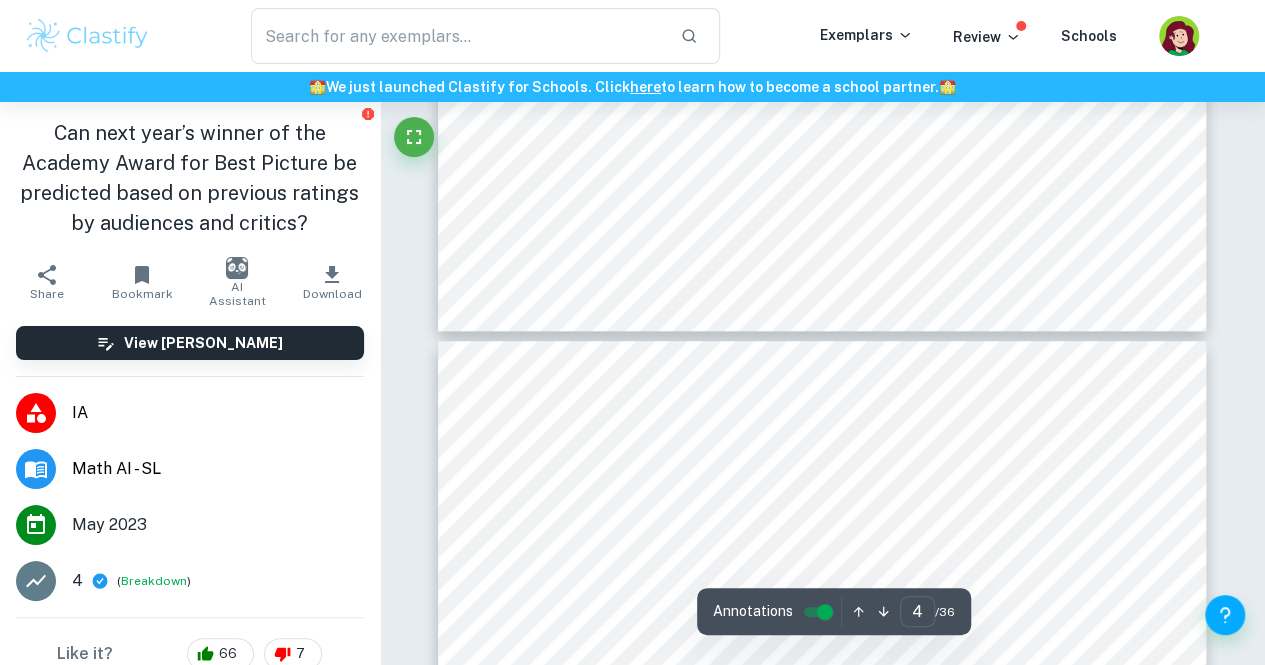 type on "5" 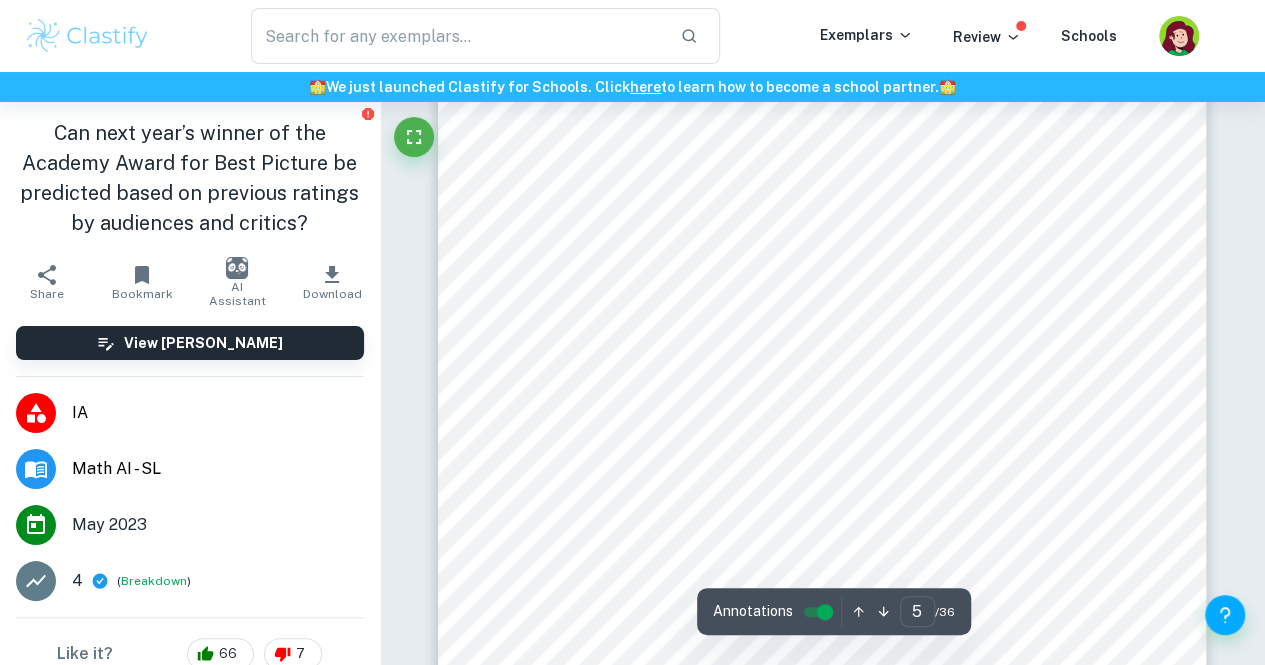 scroll, scrollTop: 4850, scrollLeft: 0, axis: vertical 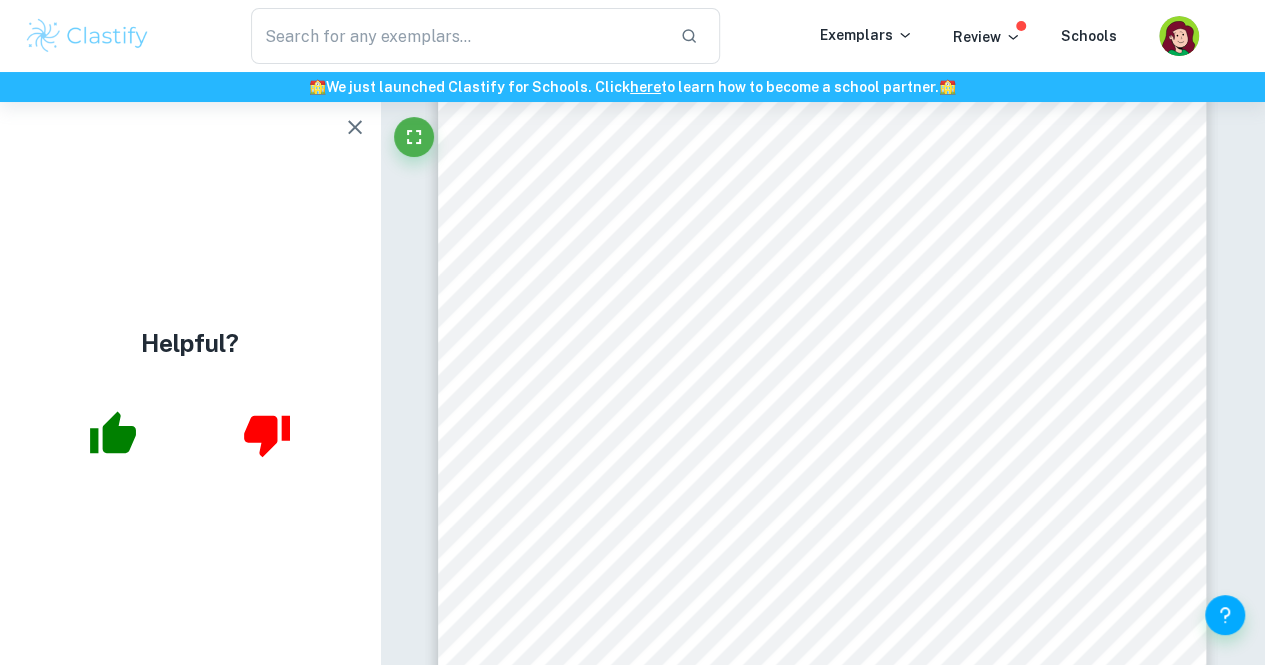 click 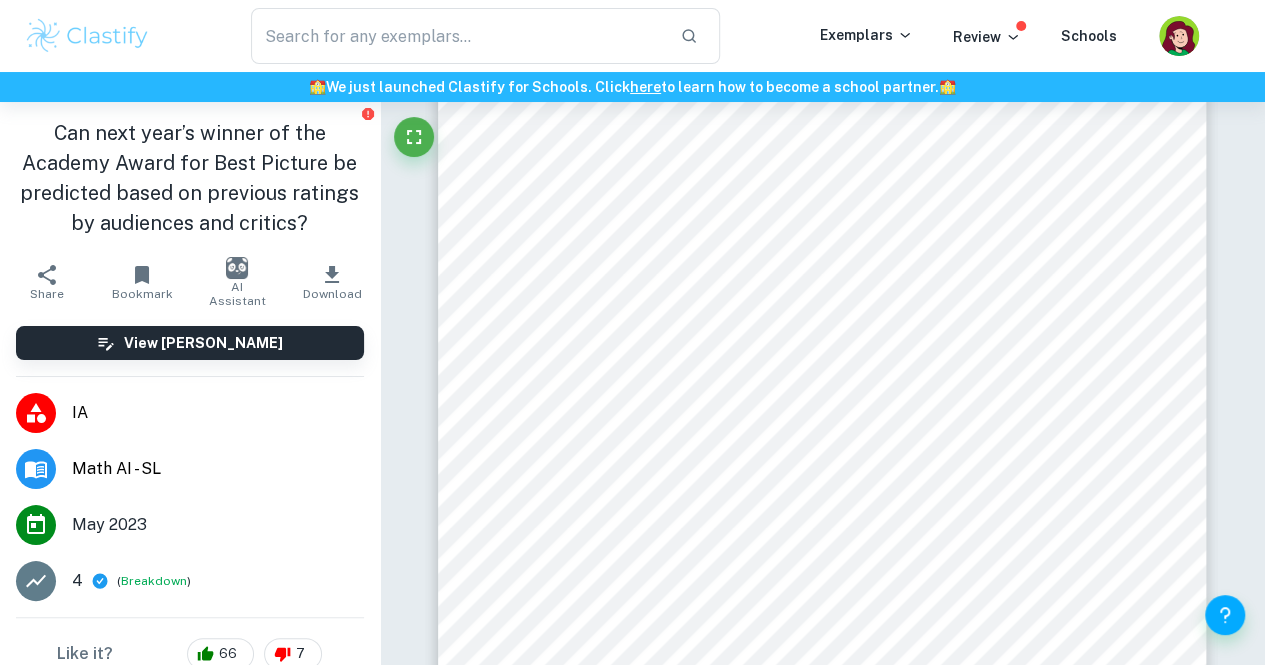 click on "4 ( Breakdown )" at bounding box center (218, 581) 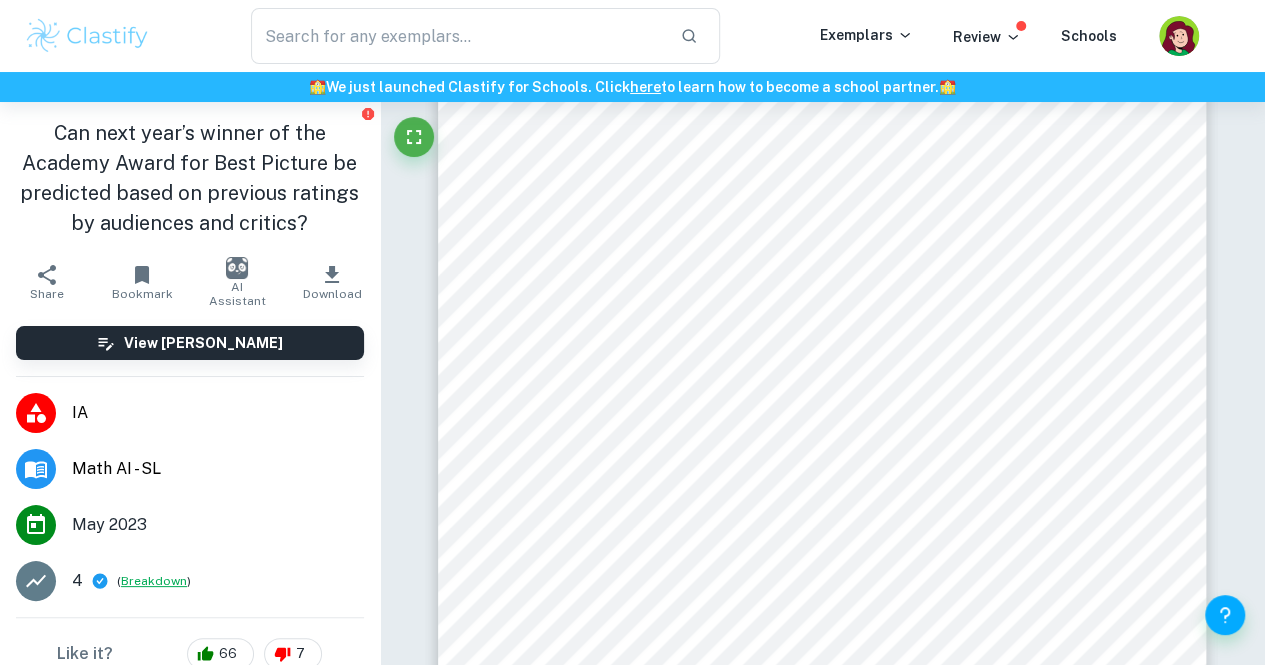 click on "Breakdown" at bounding box center [154, 581] 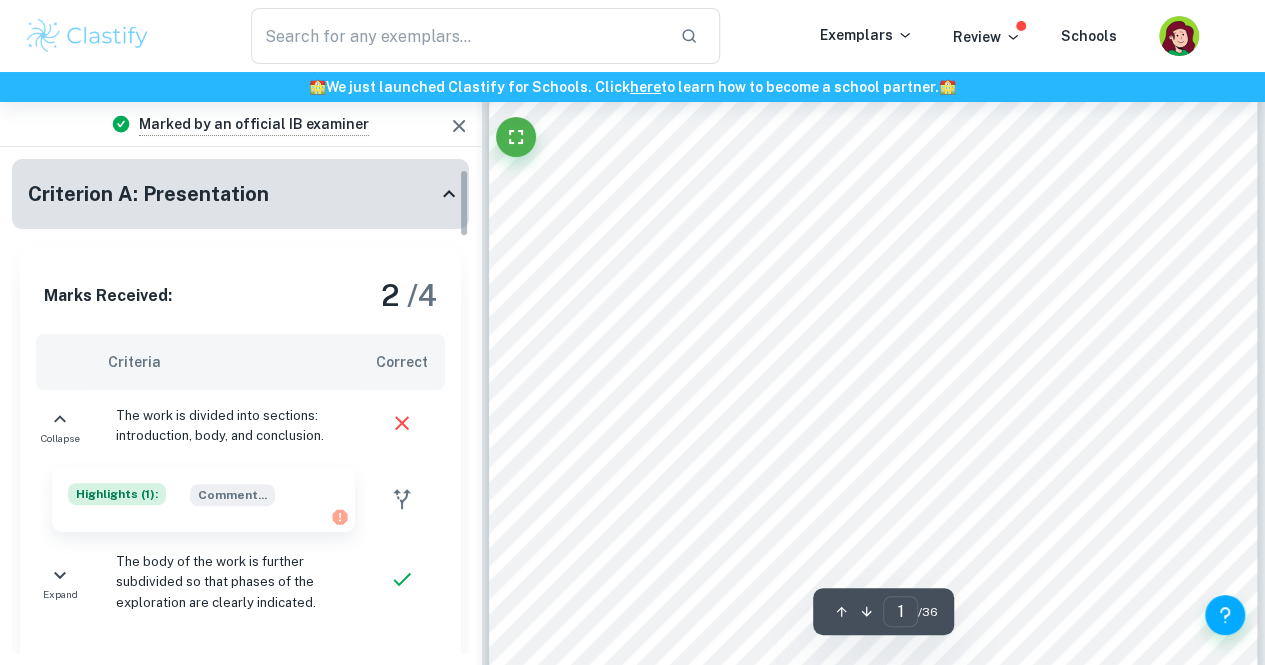 scroll, scrollTop: 76, scrollLeft: 0, axis: vertical 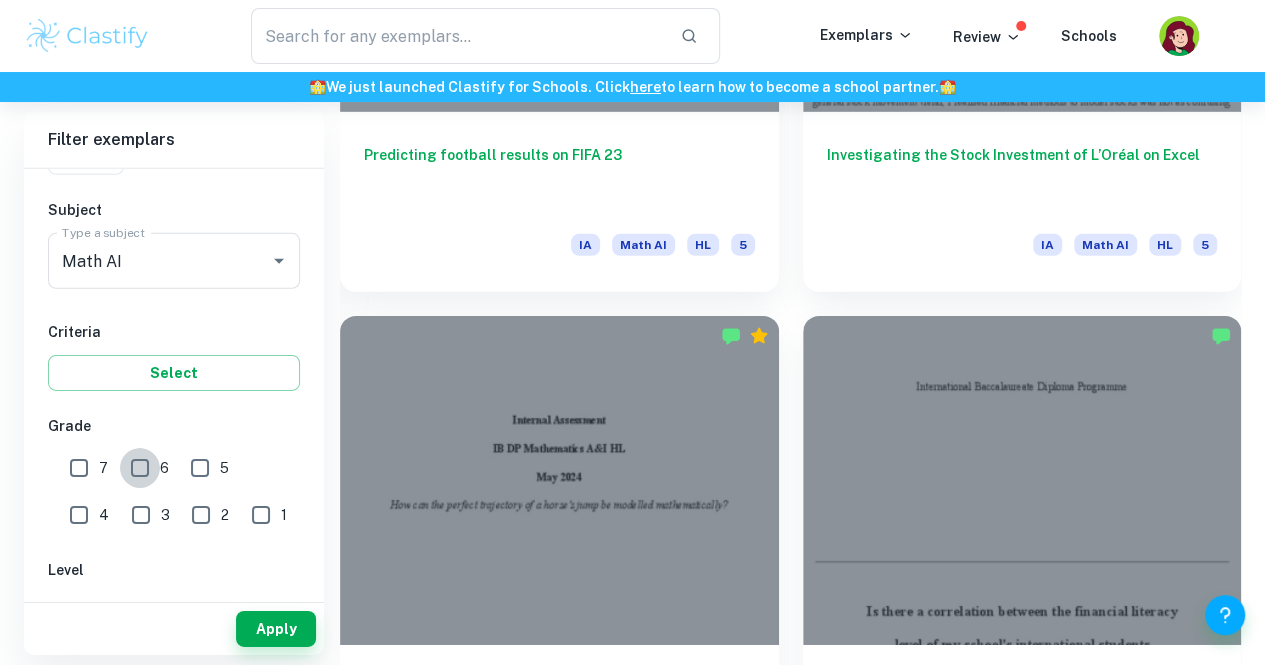 click on "6" at bounding box center [140, 468] 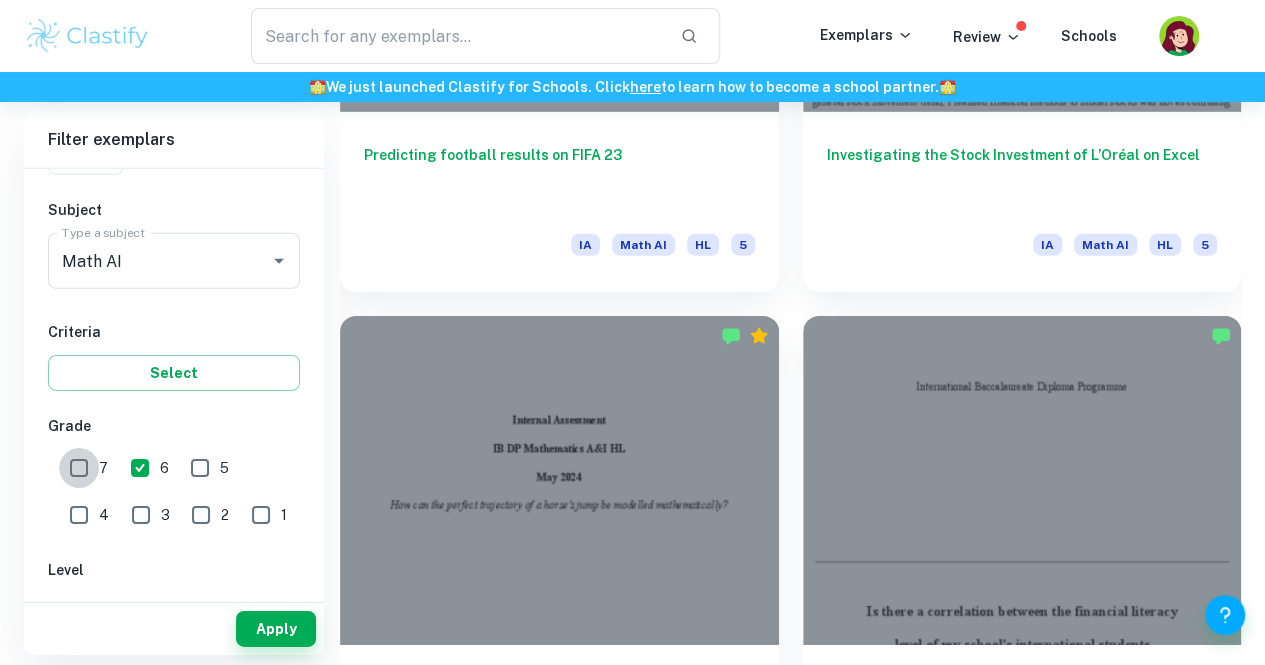 click on "7" at bounding box center (79, 468) 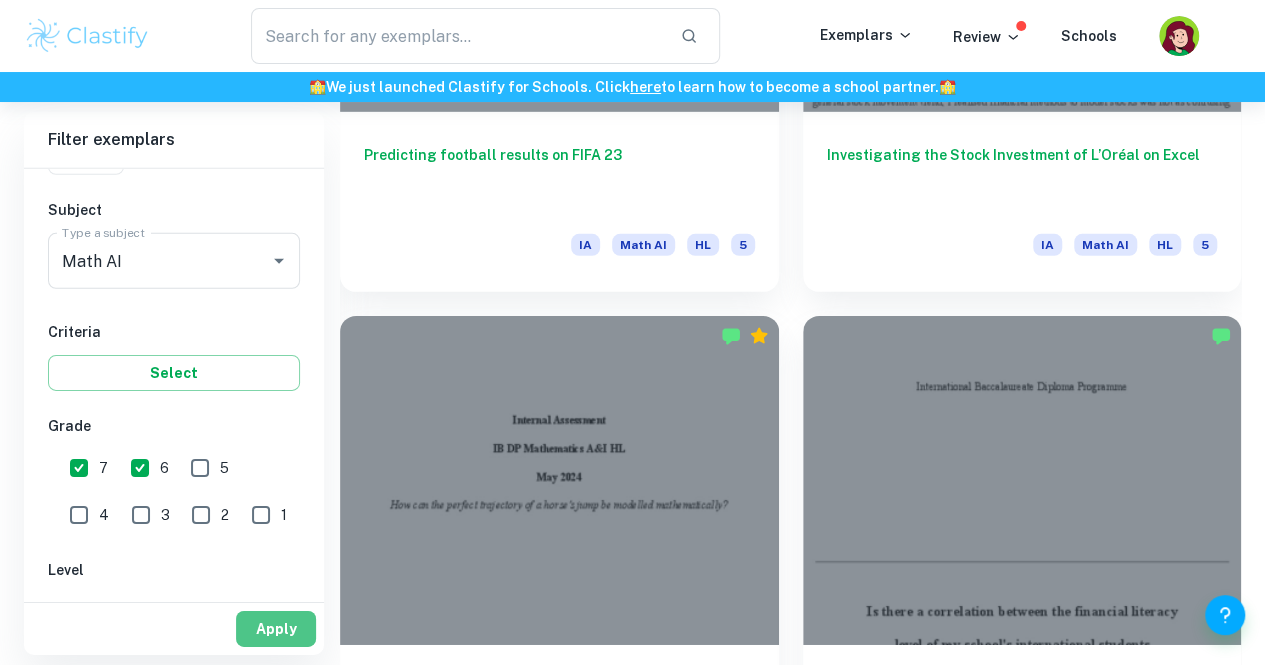 click on "Apply" at bounding box center [276, 629] 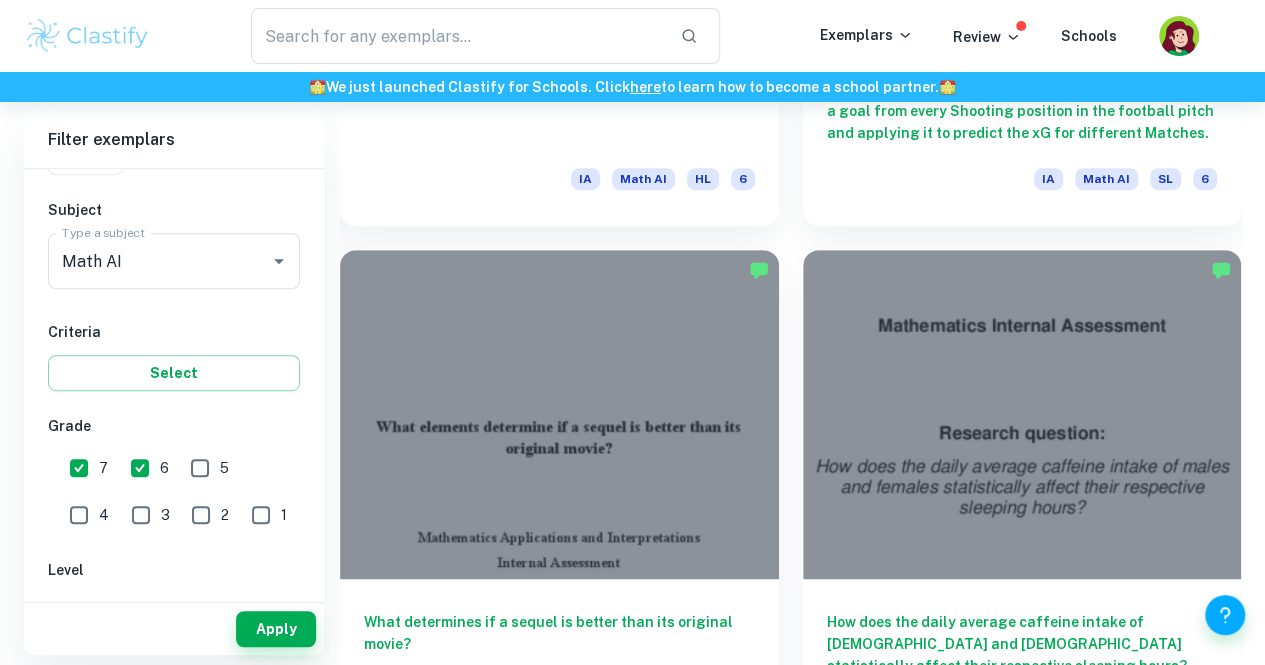 scroll, scrollTop: 4153, scrollLeft: 0, axis: vertical 